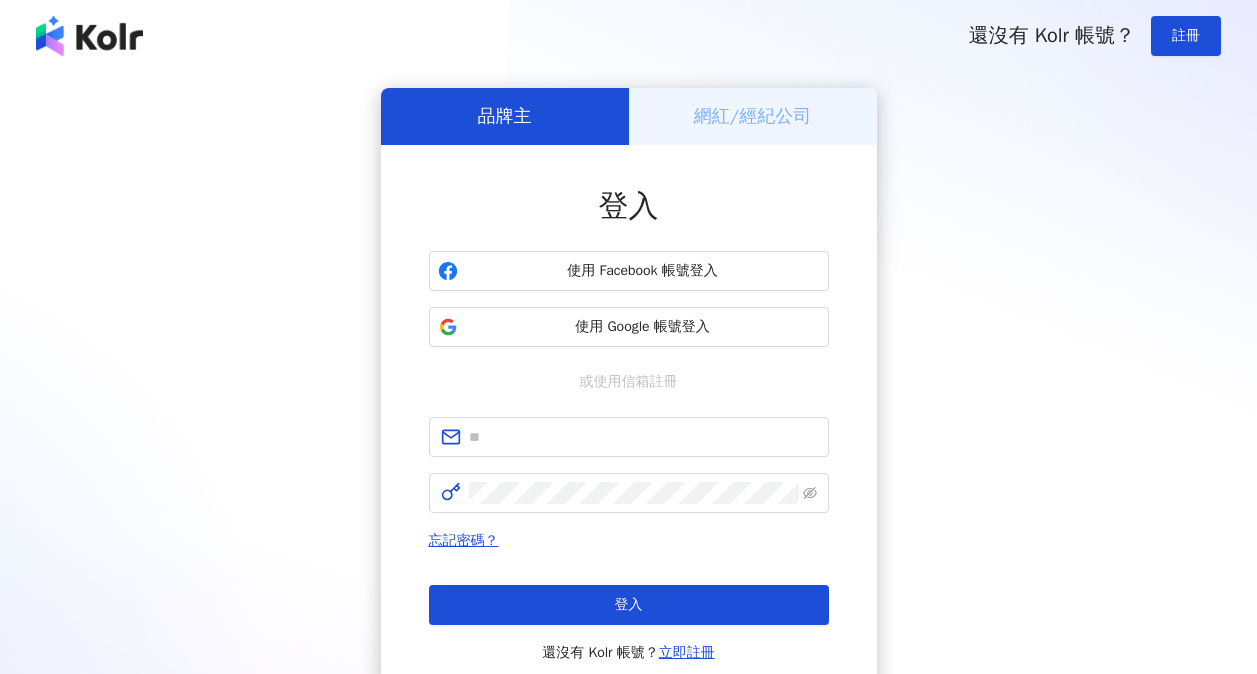 scroll, scrollTop: 0, scrollLeft: 0, axis: both 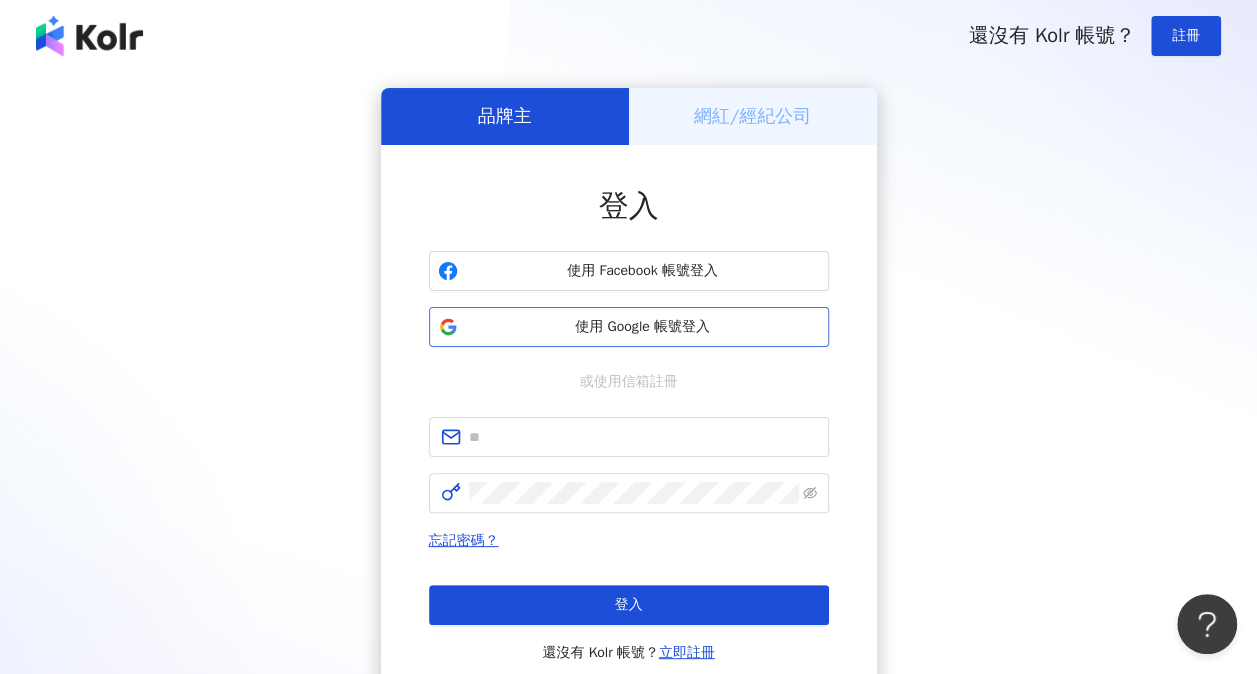 click on "使用 Google 帳號登入" at bounding box center (643, 327) 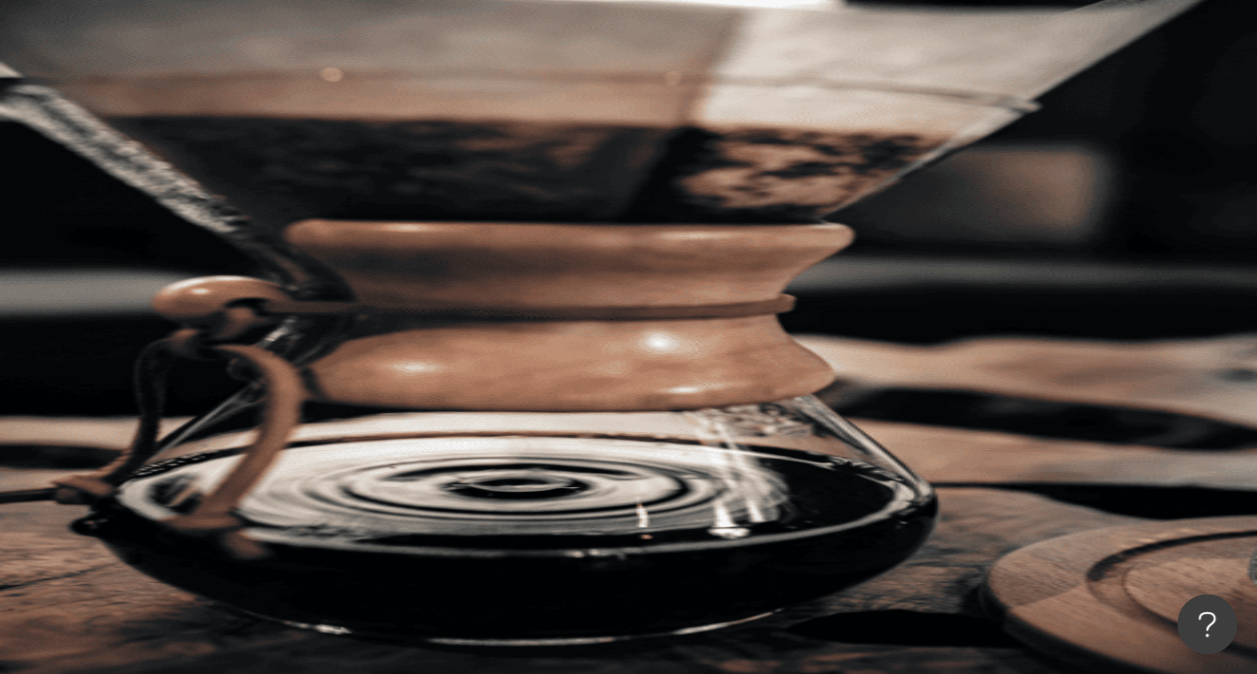 click at bounding box center [446, 99] 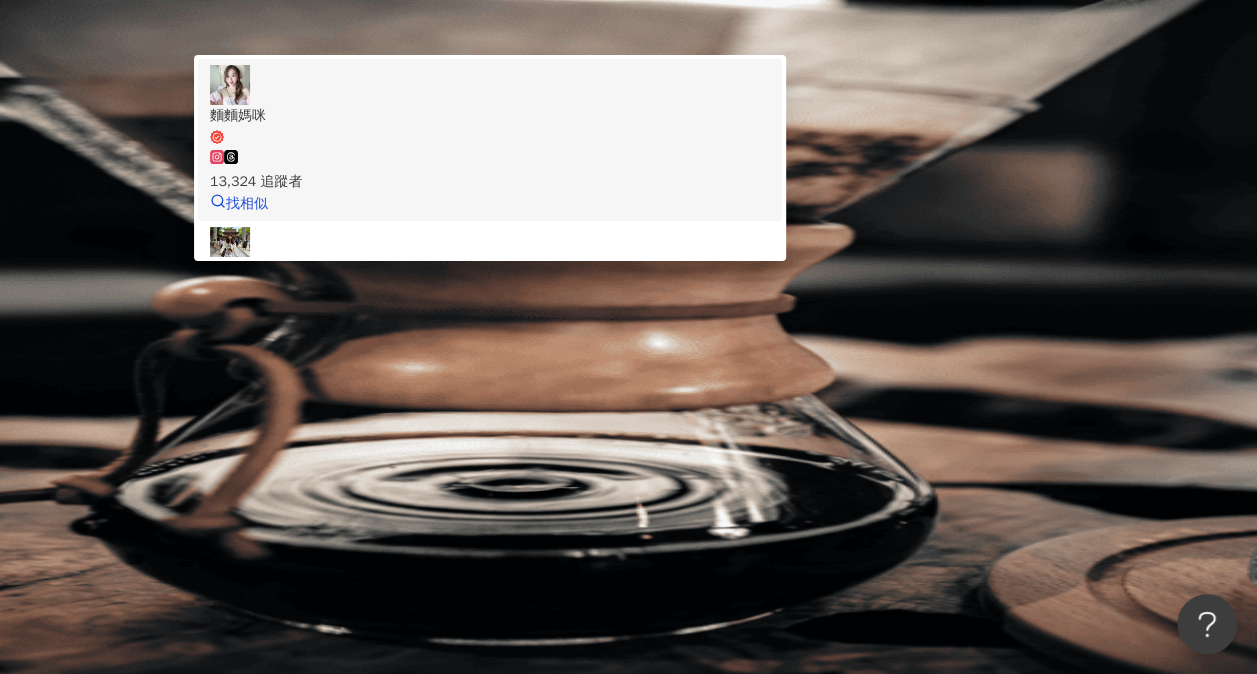 click on "13,324   追蹤者" at bounding box center [490, 182] 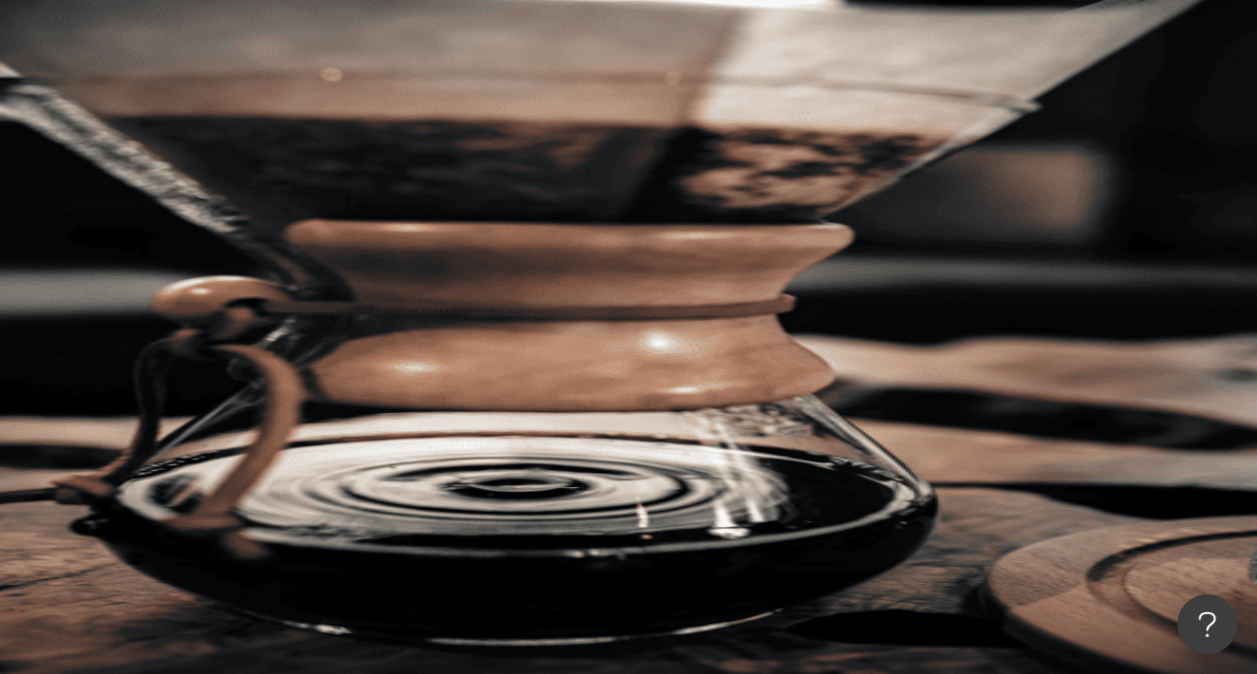 paste on "******" 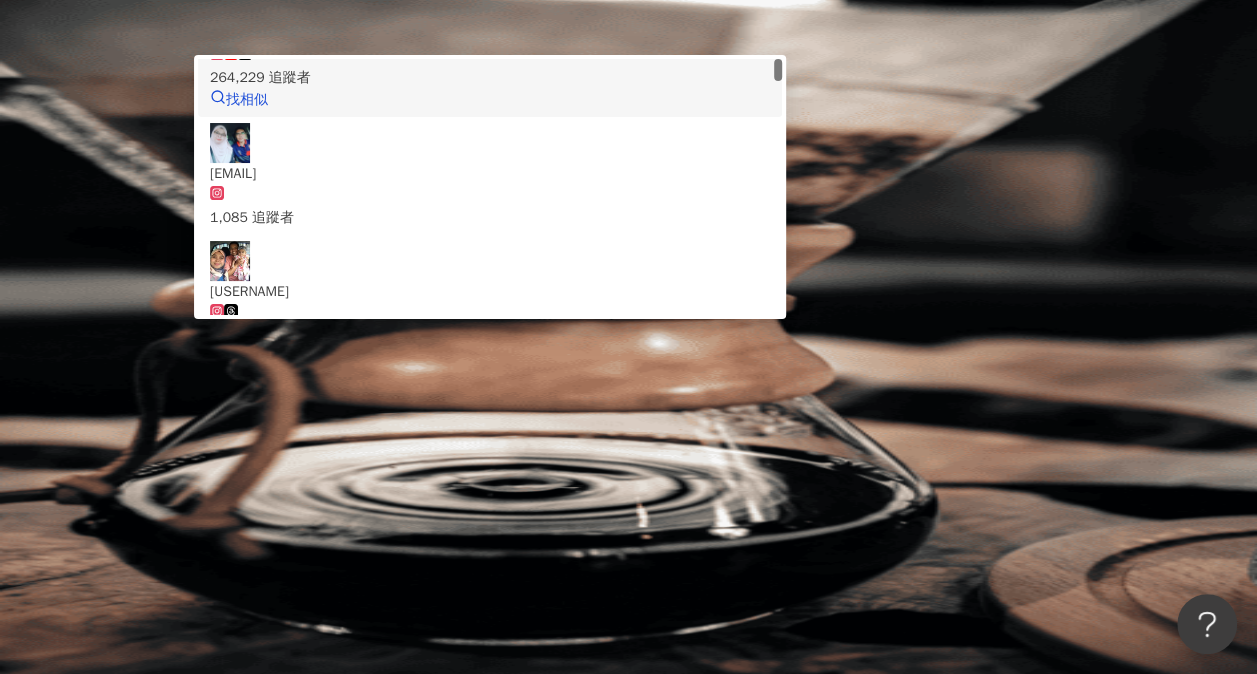 scroll, scrollTop: 0, scrollLeft: 0, axis: both 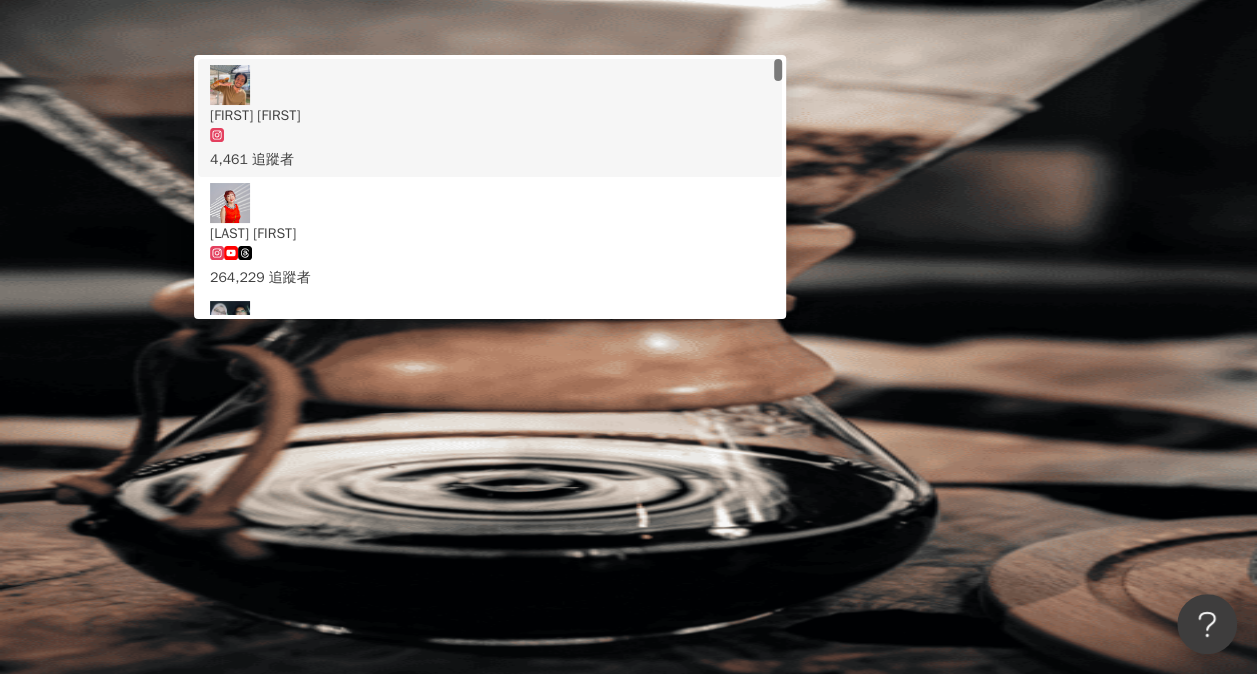 click on "不分平台" at bounding box center (283, 99) 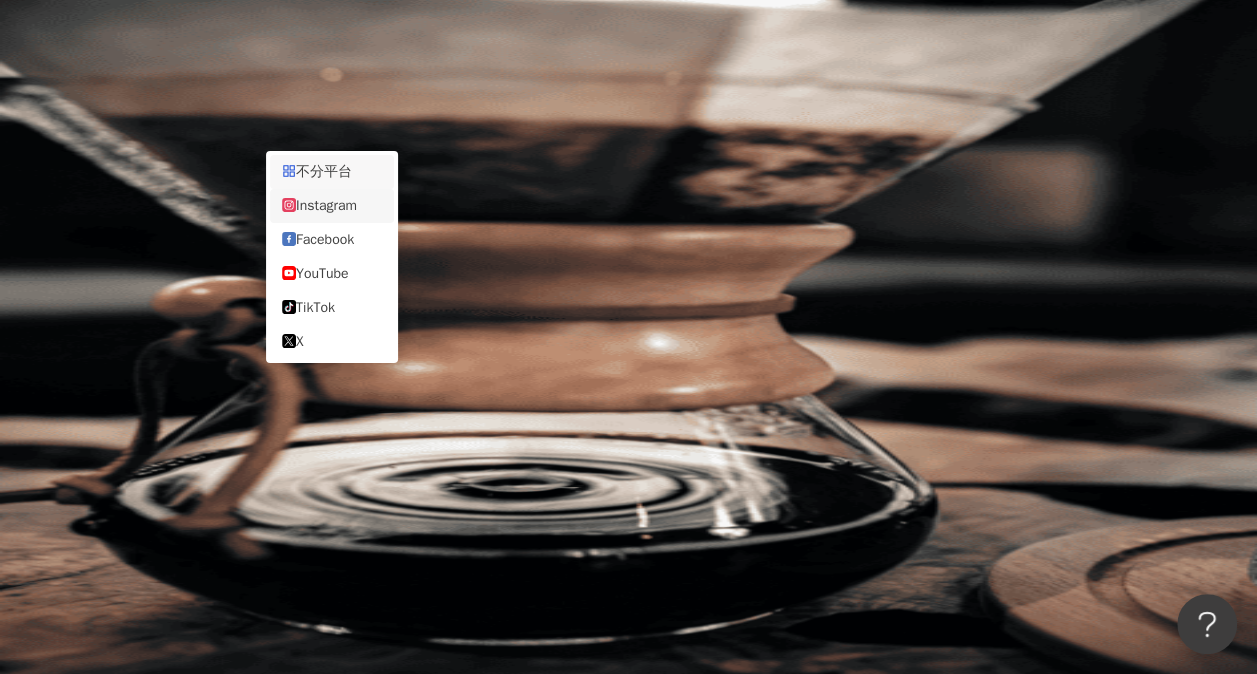 click on "Instagram" at bounding box center (332, 206) 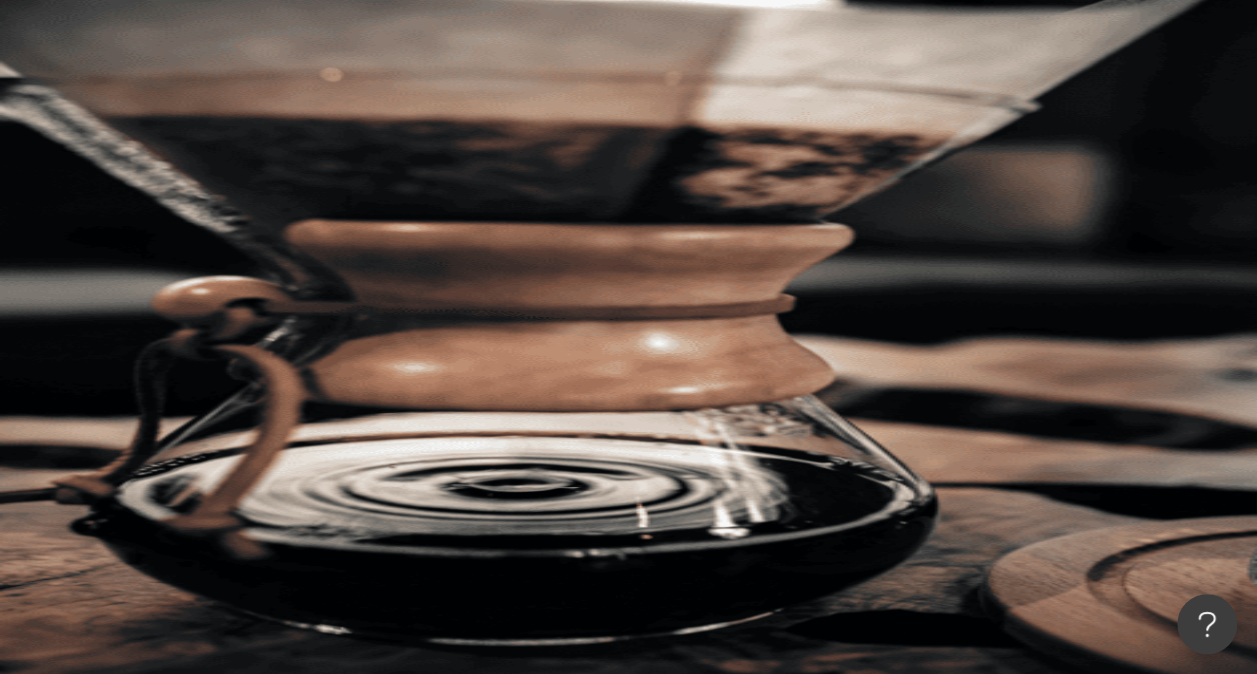 click on "******" at bounding box center [451, 99] 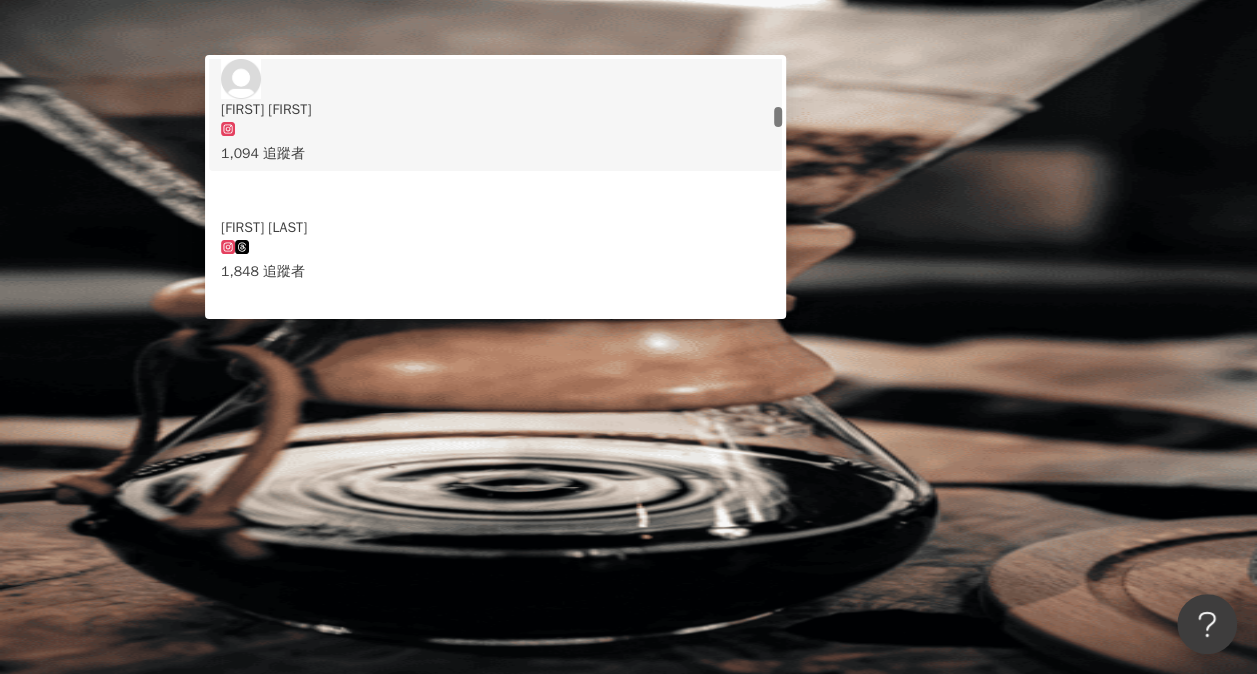 scroll, scrollTop: 600, scrollLeft: 0, axis: vertical 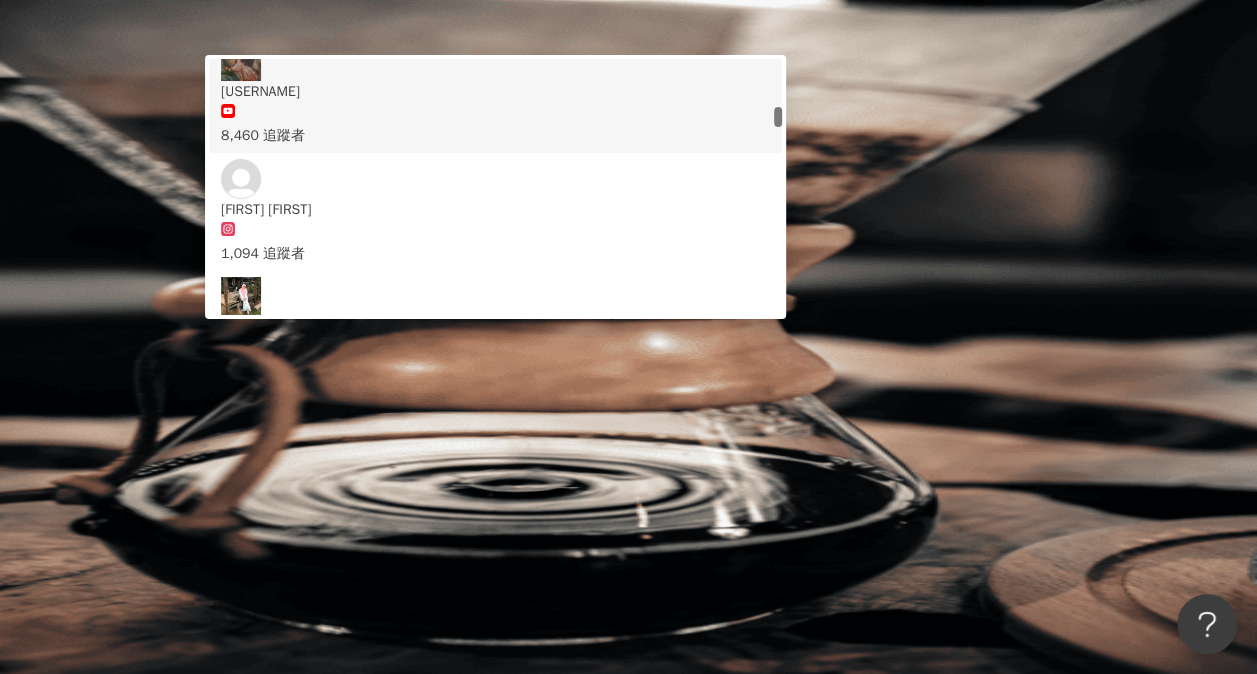 drag, startPoint x: 506, startPoint y: 119, endPoint x: 389, endPoint y: 126, distance: 117.20921 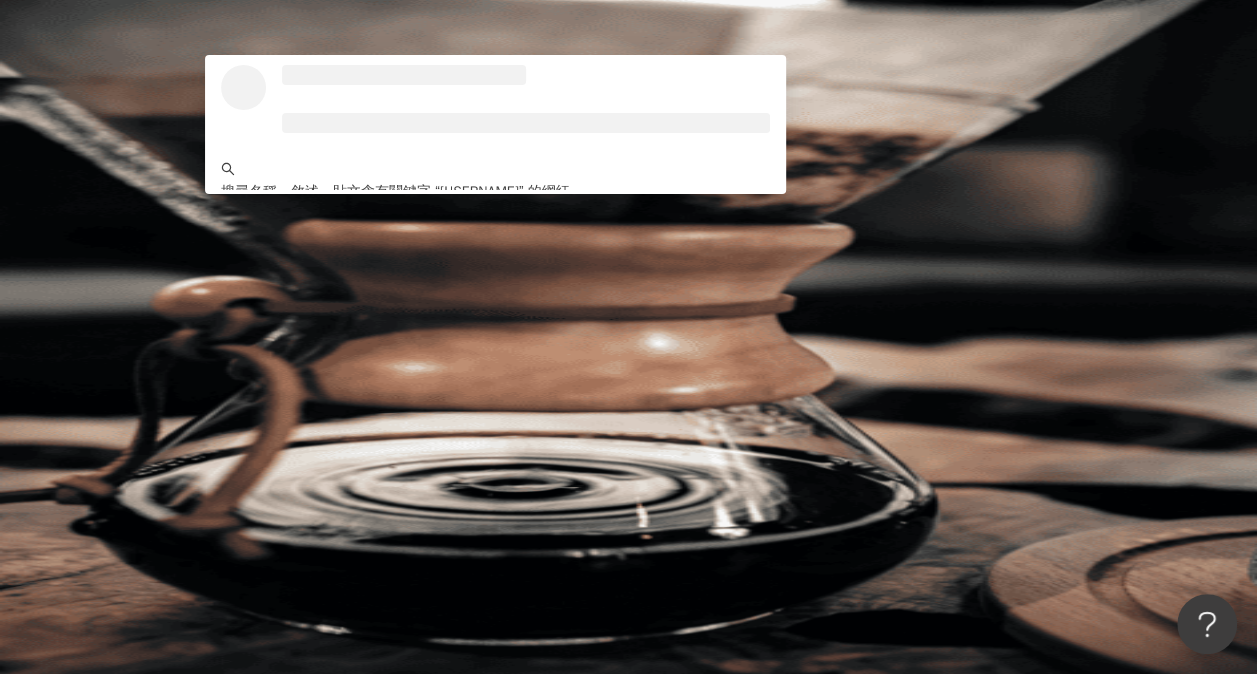 scroll, scrollTop: 0, scrollLeft: 0, axis: both 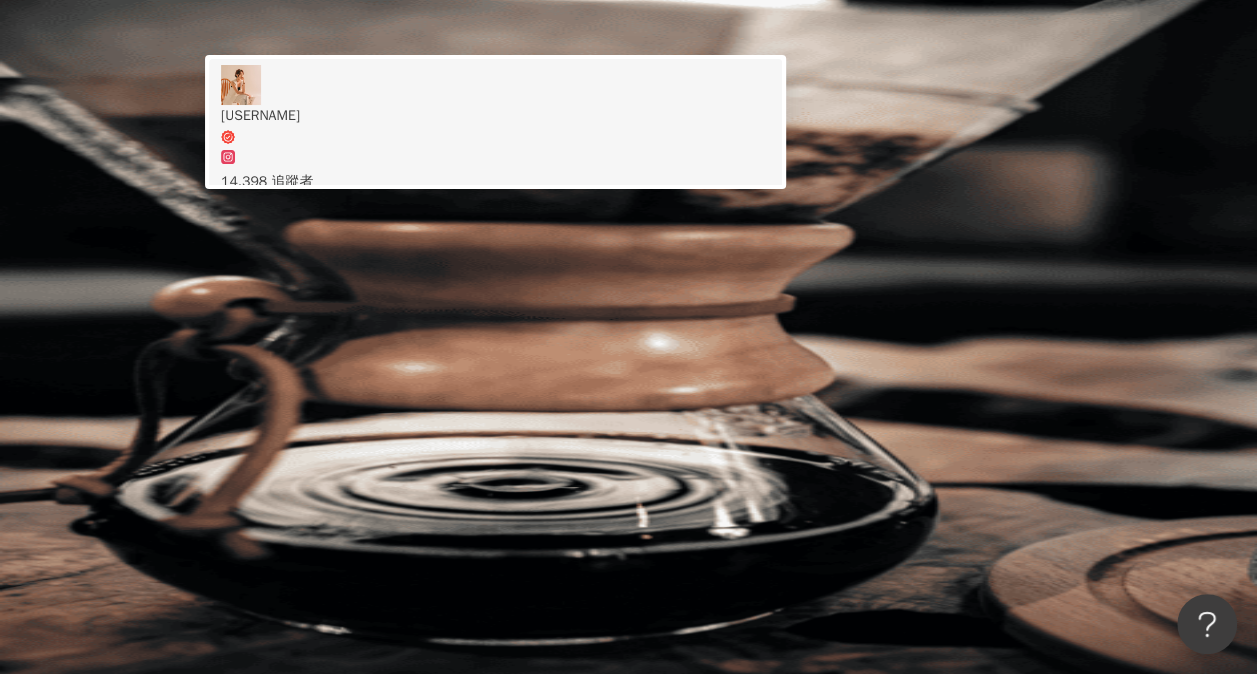 click on "[USERNAME] [NUMBER]   追蹤者 找相似" at bounding box center [495, 140] 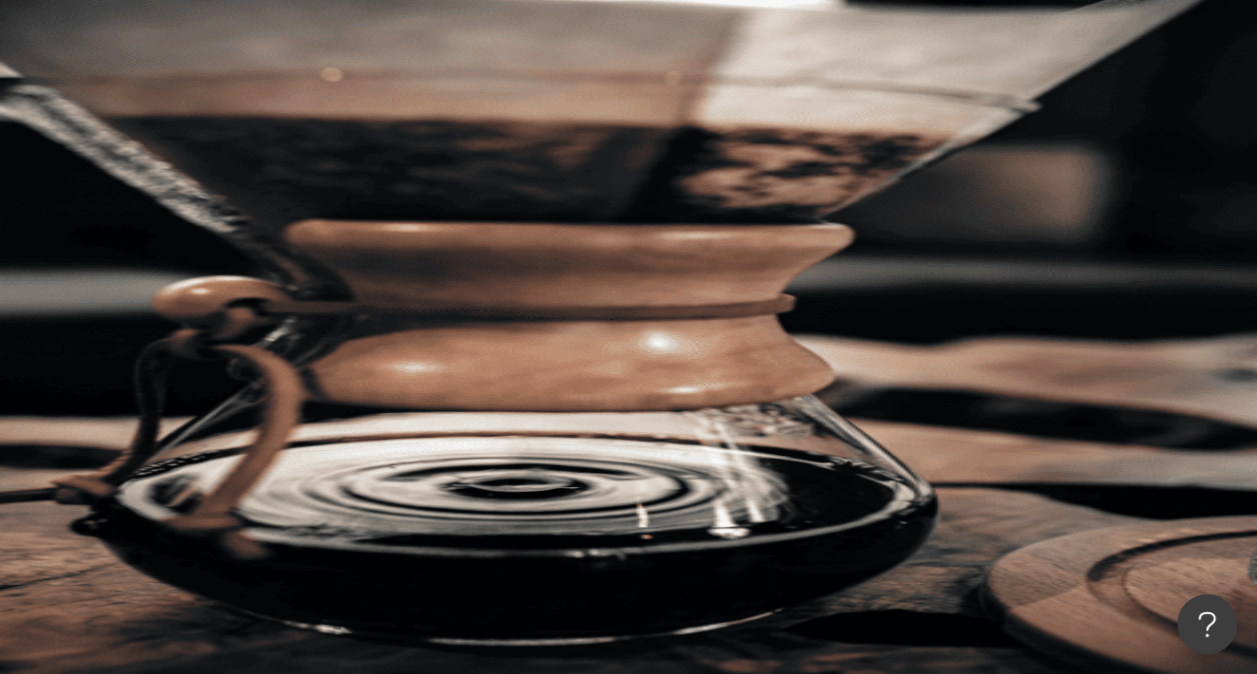 paste on "*******" 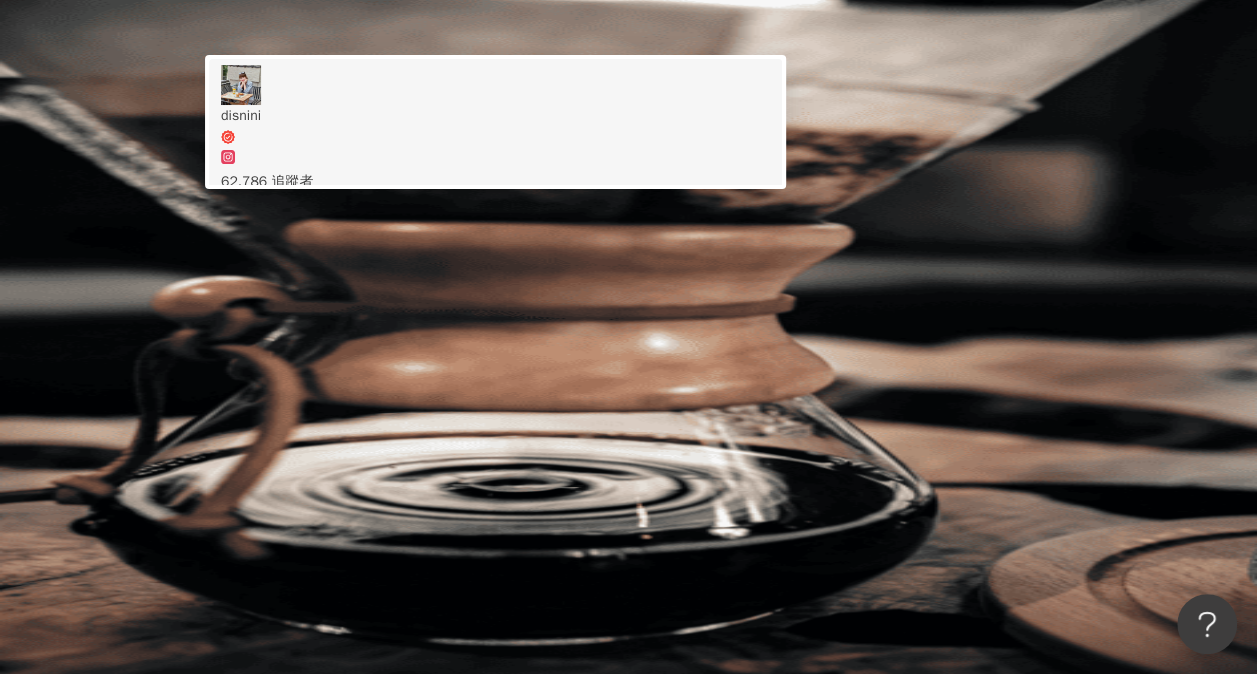 click on "disnini" at bounding box center [495, 125] 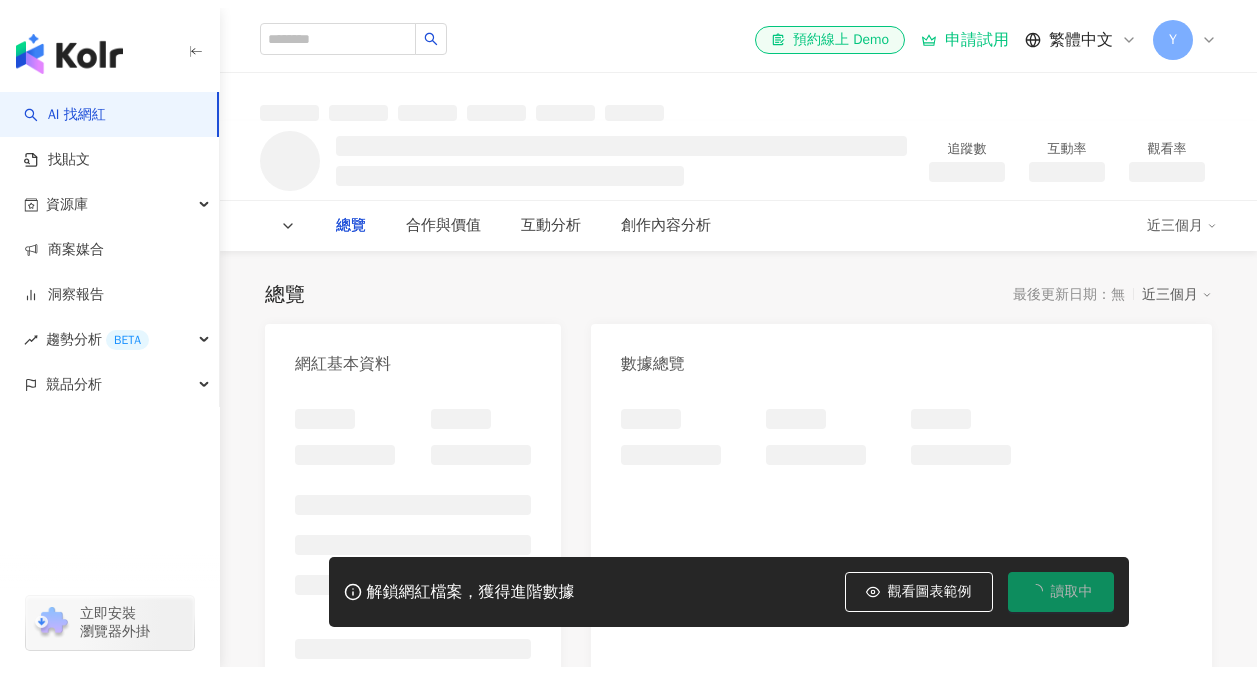 scroll, scrollTop: 0, scrollLeft: 0, axis: both 